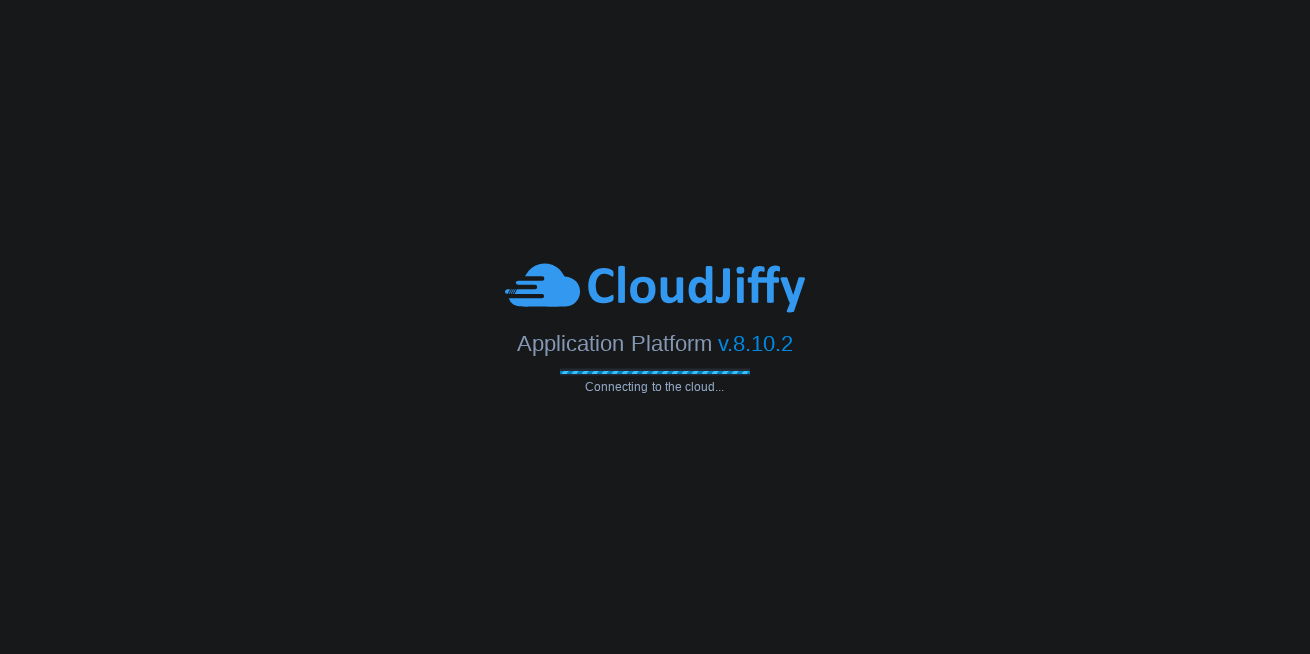 scroll, scrollTop: 0, scrollLeft: 0, axis: both 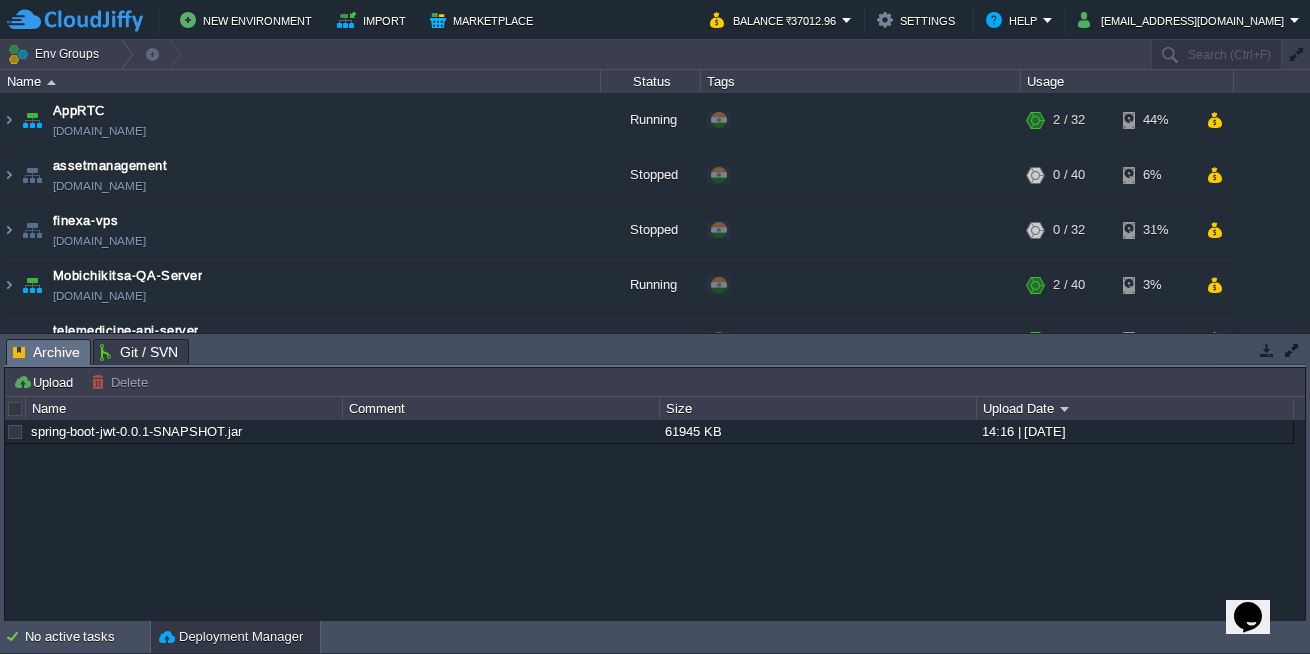 click 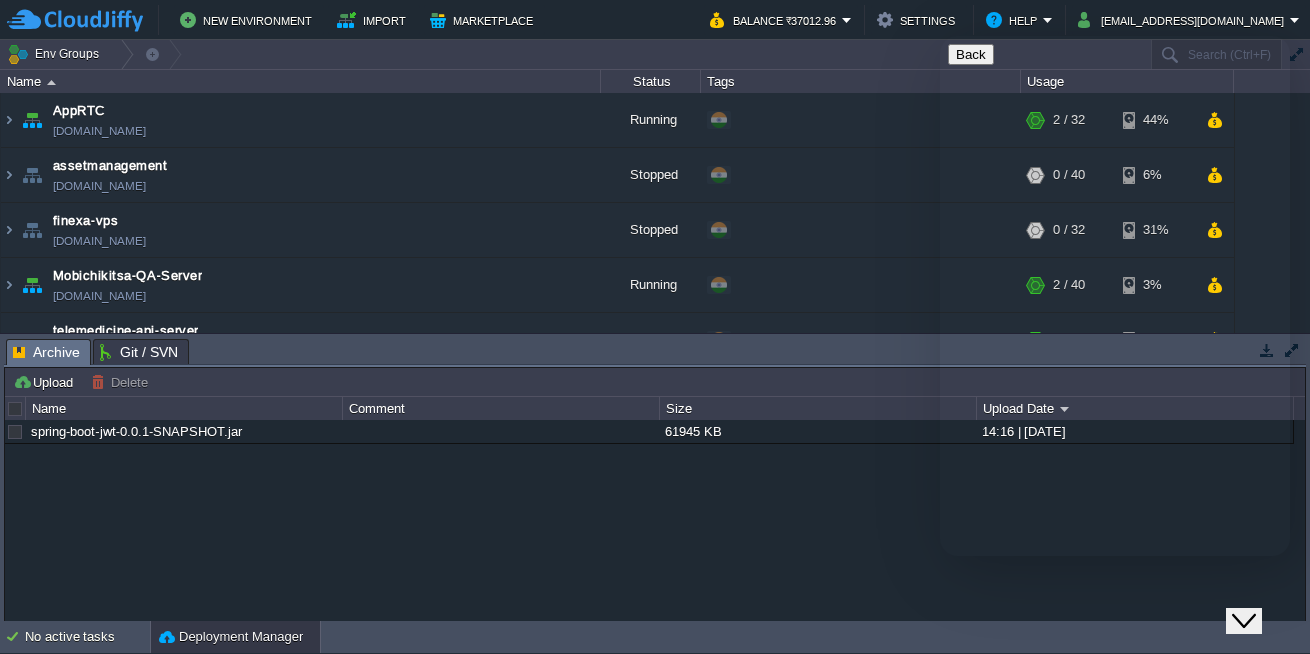 click on "We typically reply in a few minutes" at bounding box center [1115, 696] 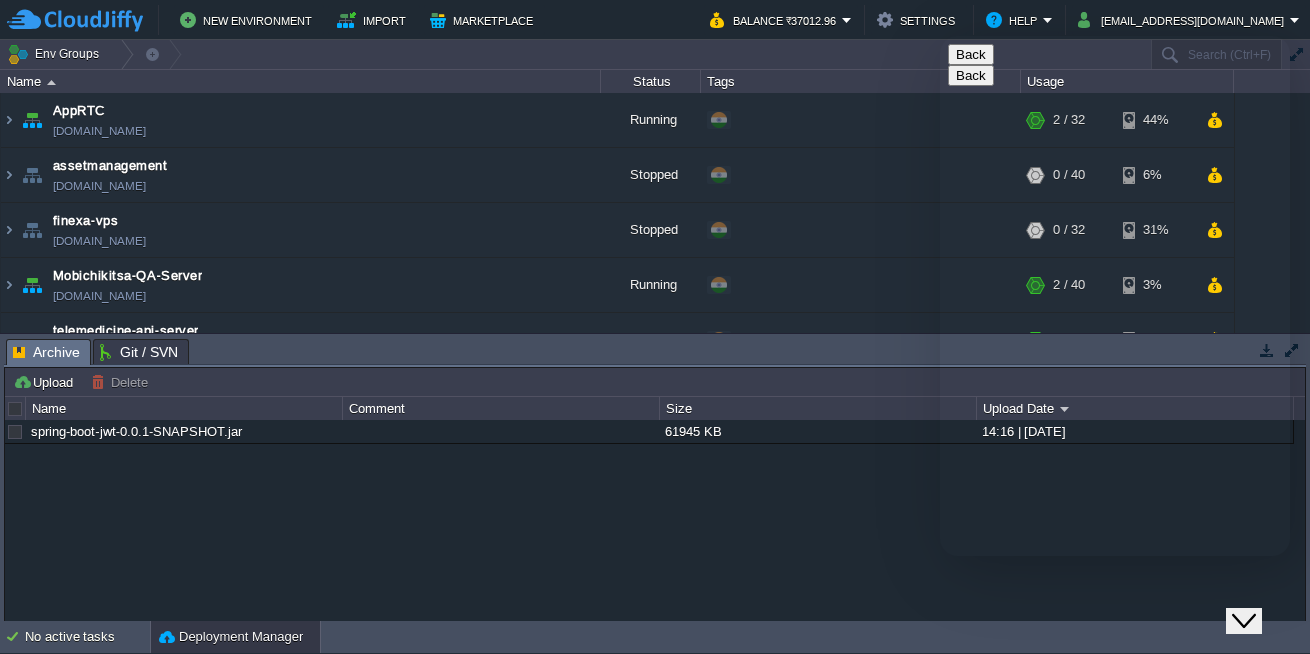 click on "91" at bounding box center [1052, 813] 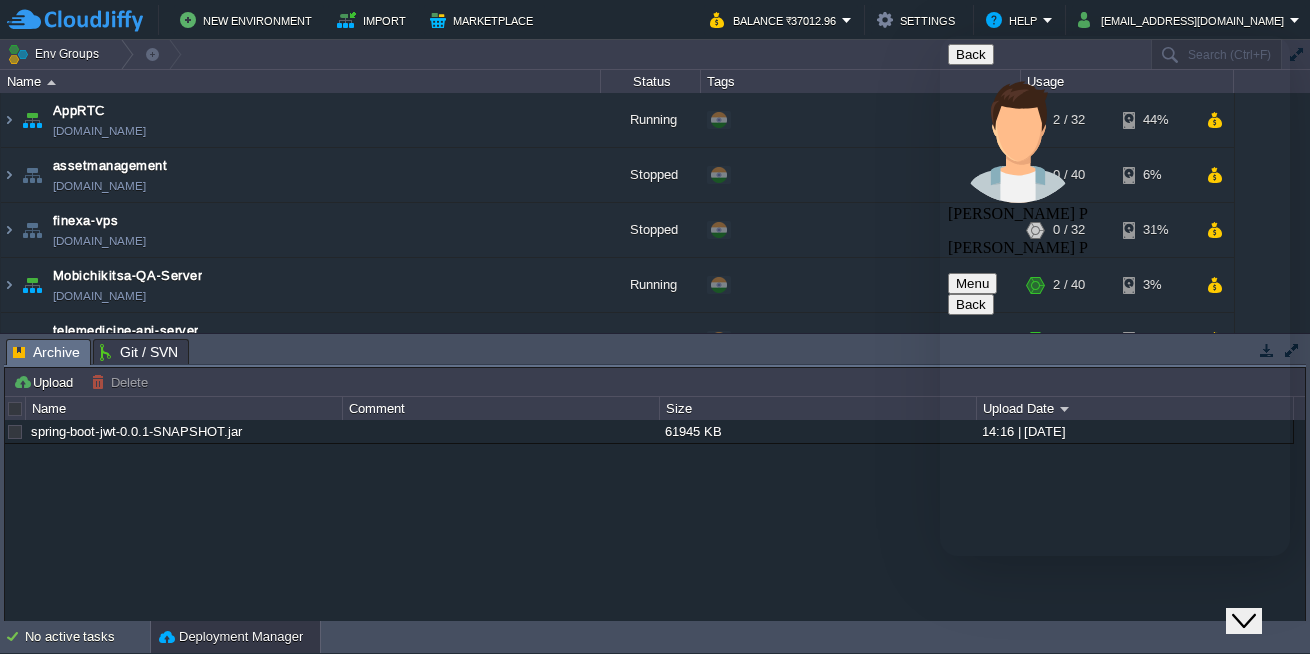 type on "I am using 2 nodes" 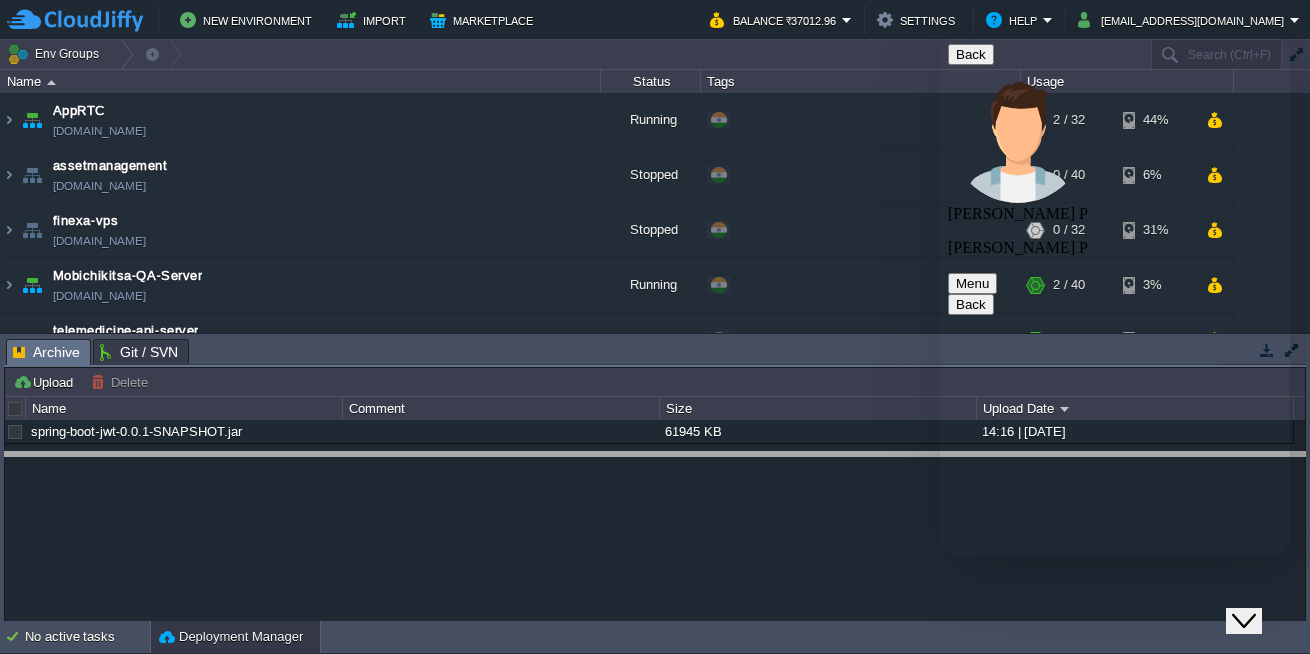 drag, startPoint x: 748, startPoint y: 350, endPoint x: 750, endPoint y: 472, distance: 122.016396 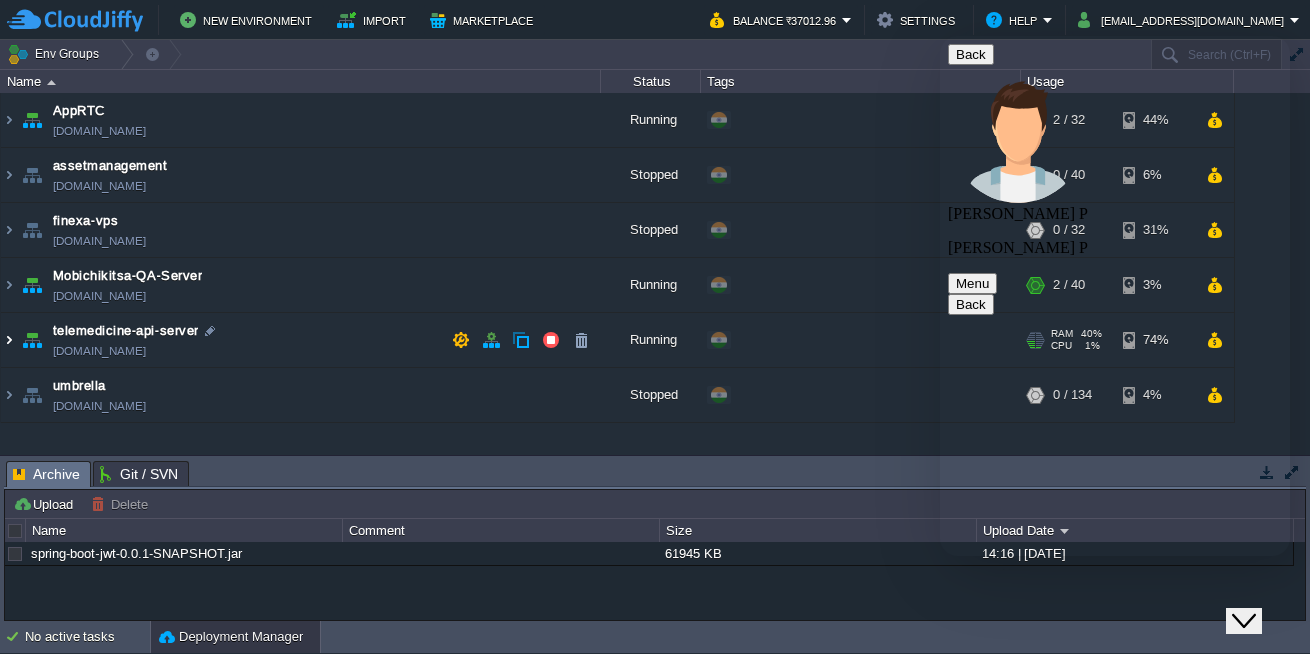 click at bounding box center [9, 340] 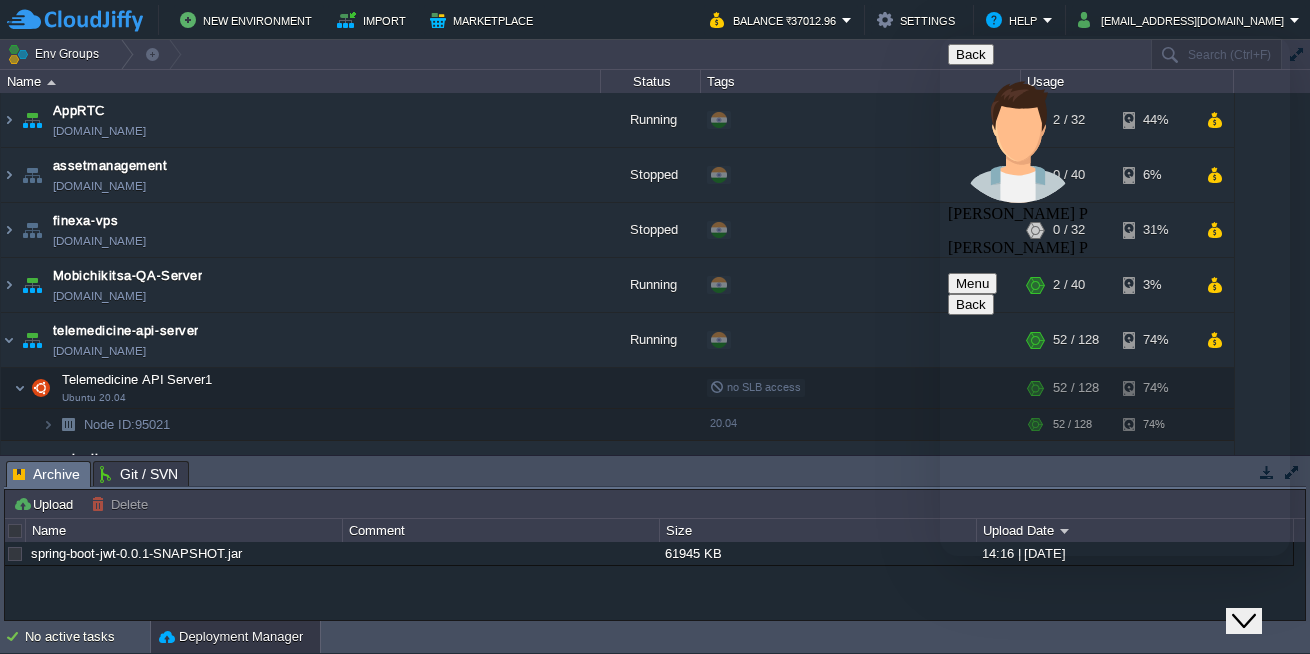 scroll, scrollTop: 41, scrollLeft: 0, axis: vertical 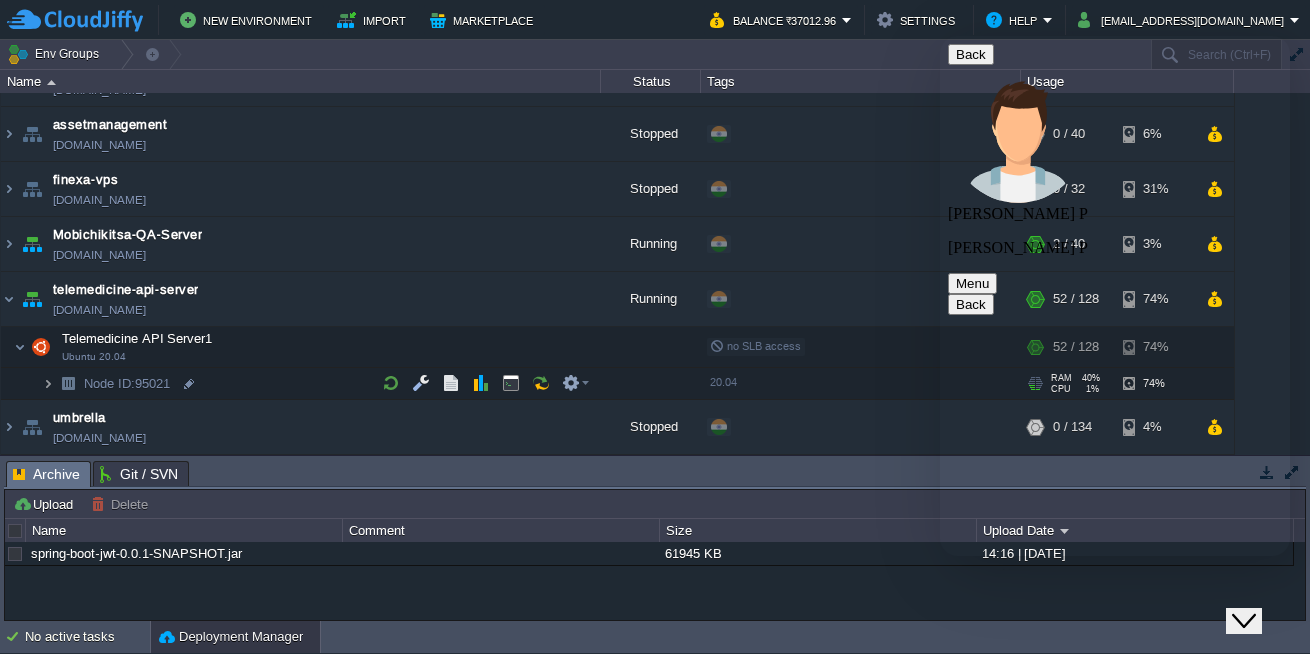 click at bounding box center [48, 383] 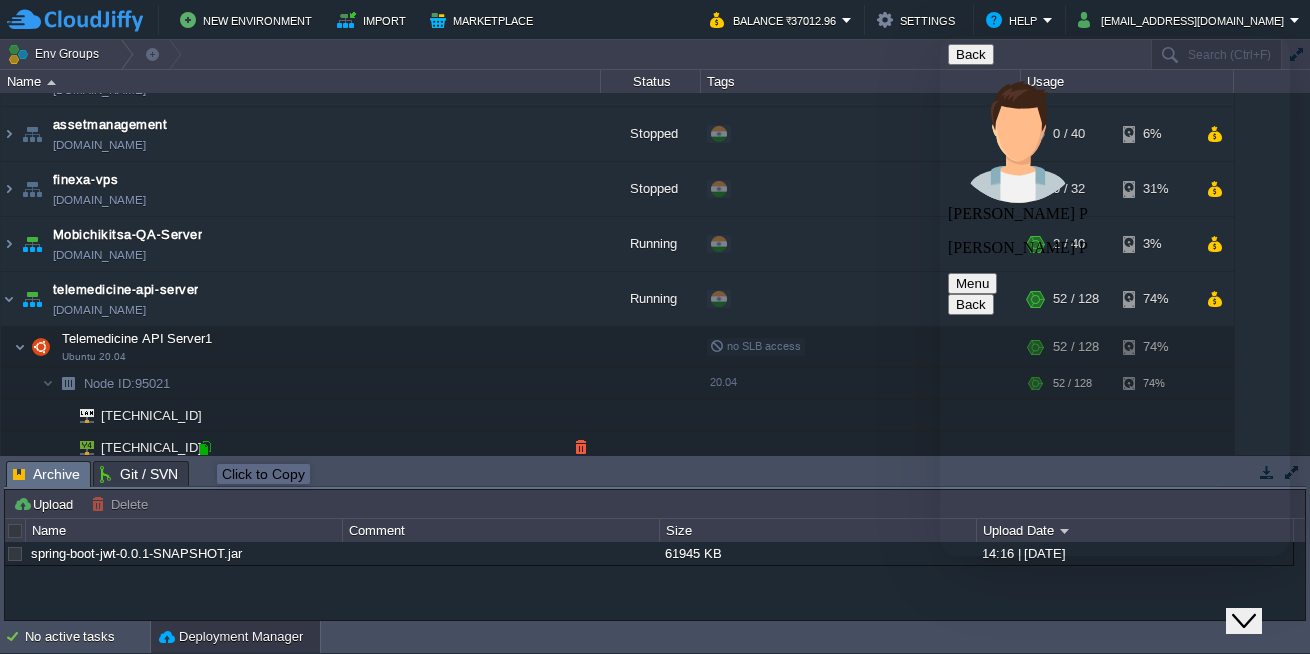 click at bounding box center (205, 448) 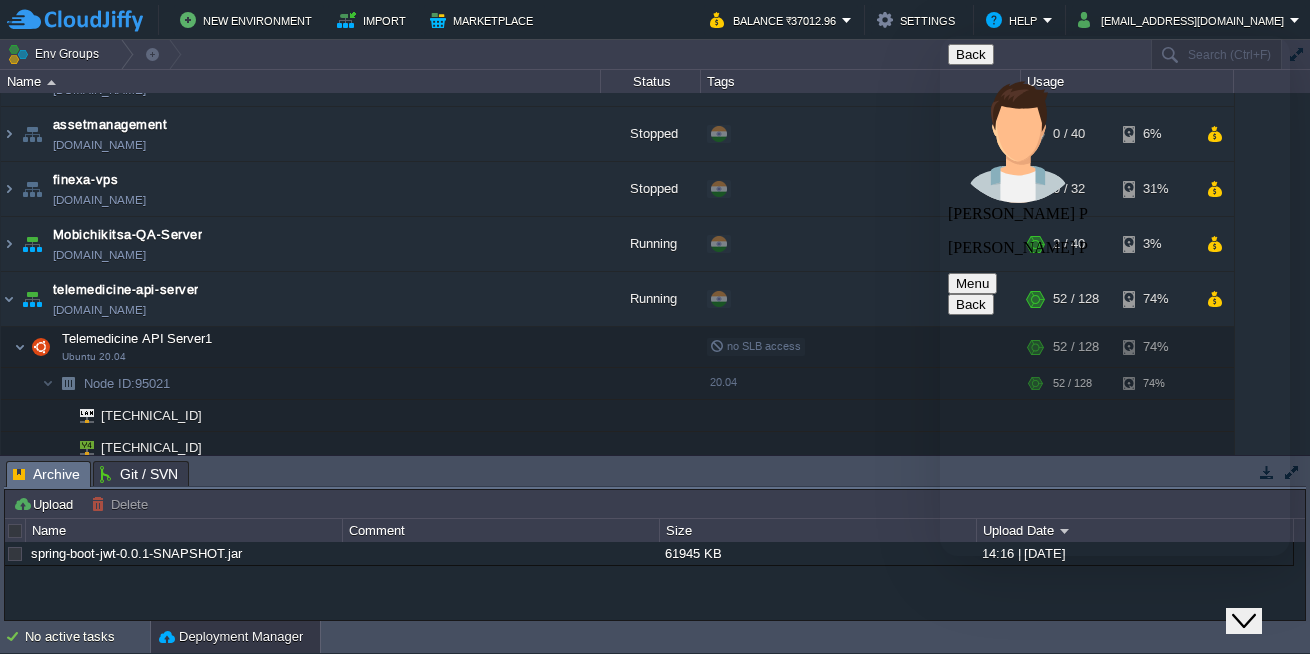click on "Rate this chat Upload File Insert emoji" at bounding box center (940, 36) 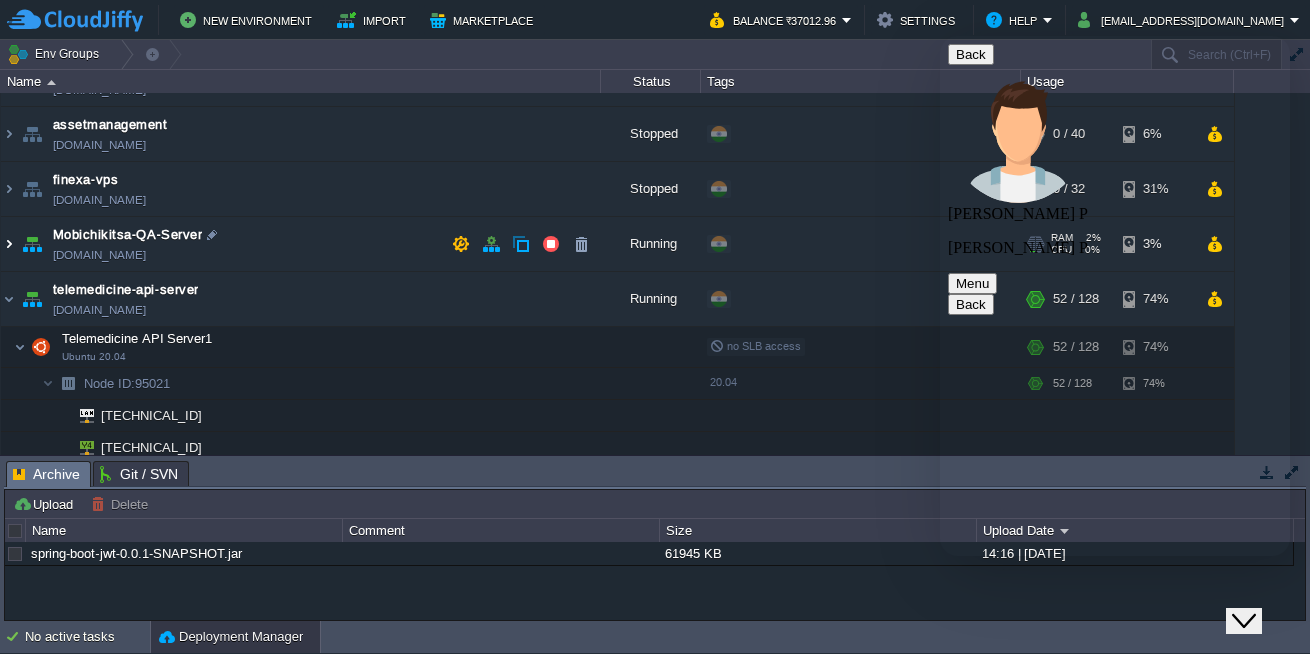 click at bounding box center [9, 244] 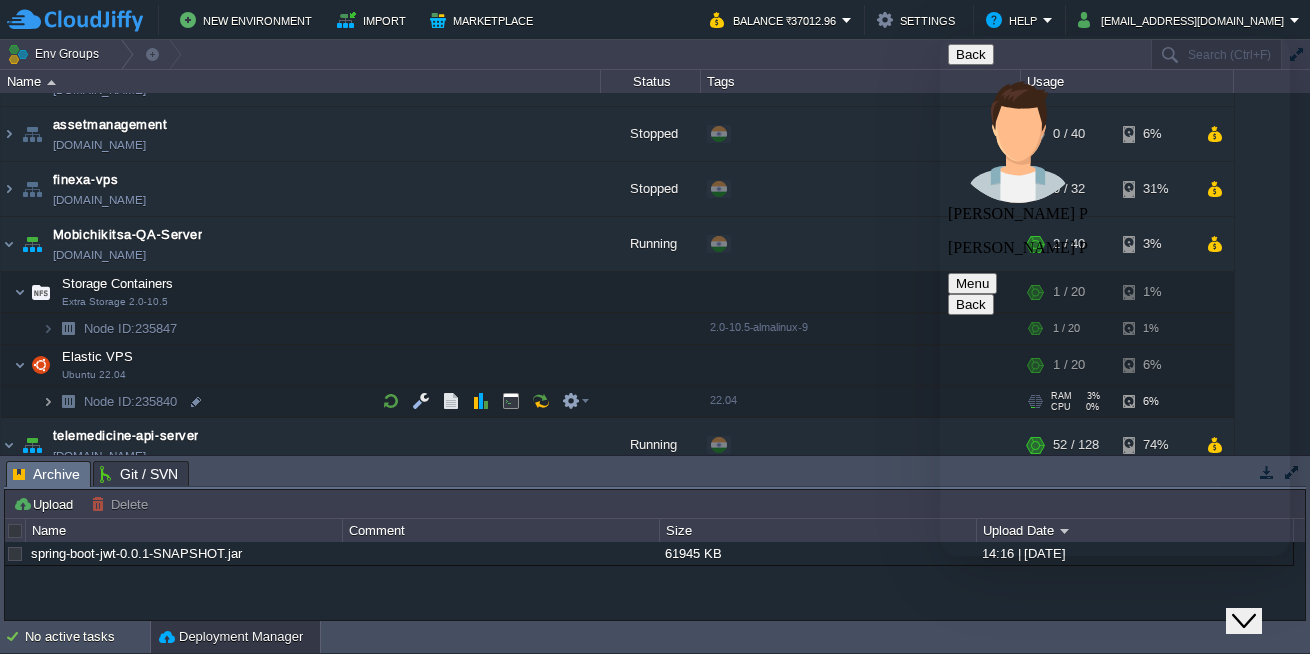 click at bounding box center [48, 401] 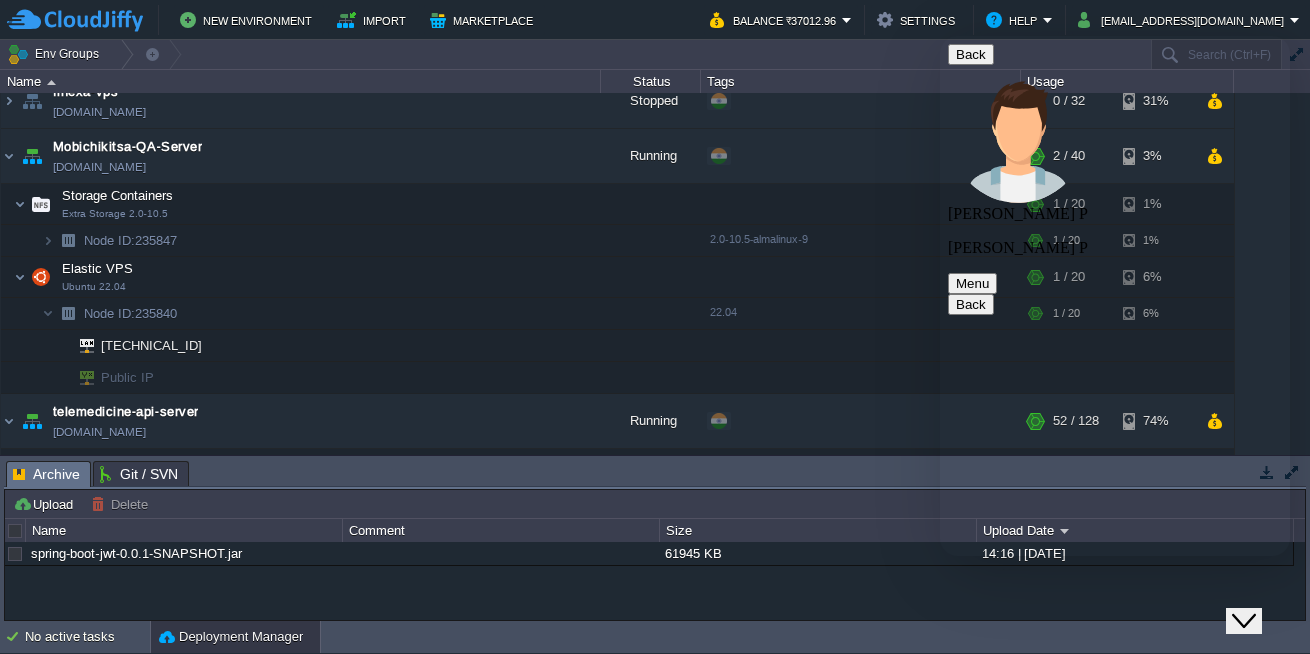 scroll, scrollTop: 131, scrollLeft: 0, axis: vertical 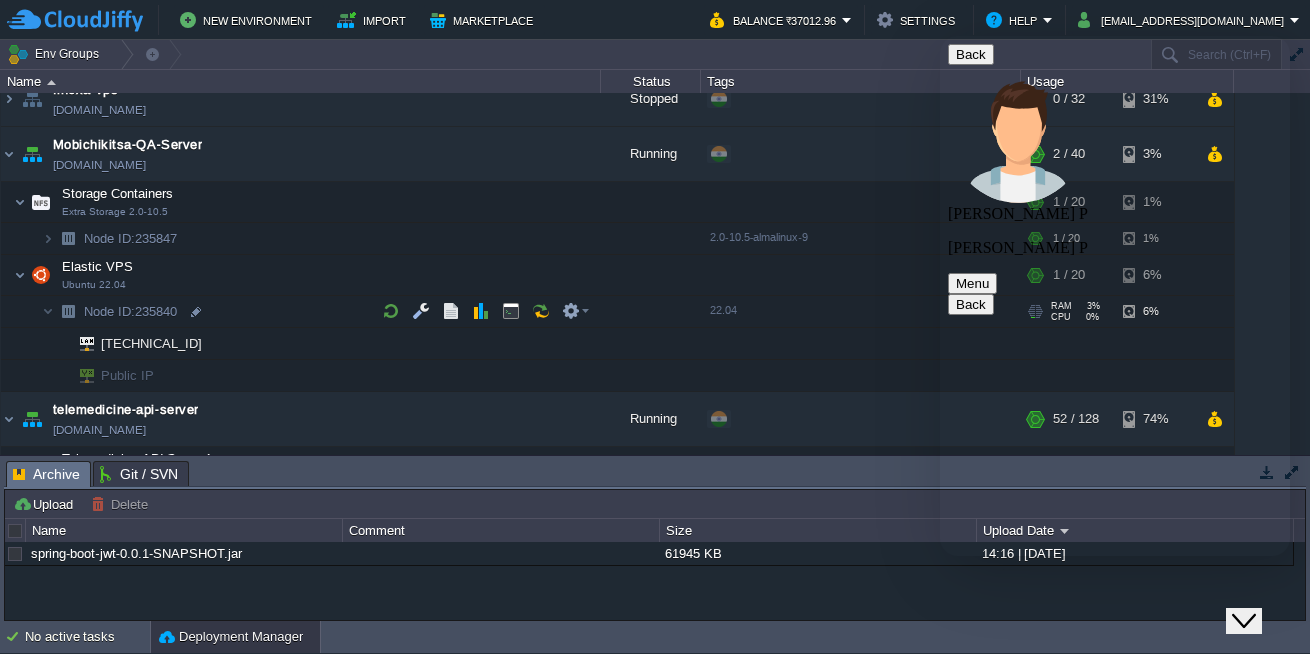 click on "Node ID:  235840" at bounding box center (131, 311) 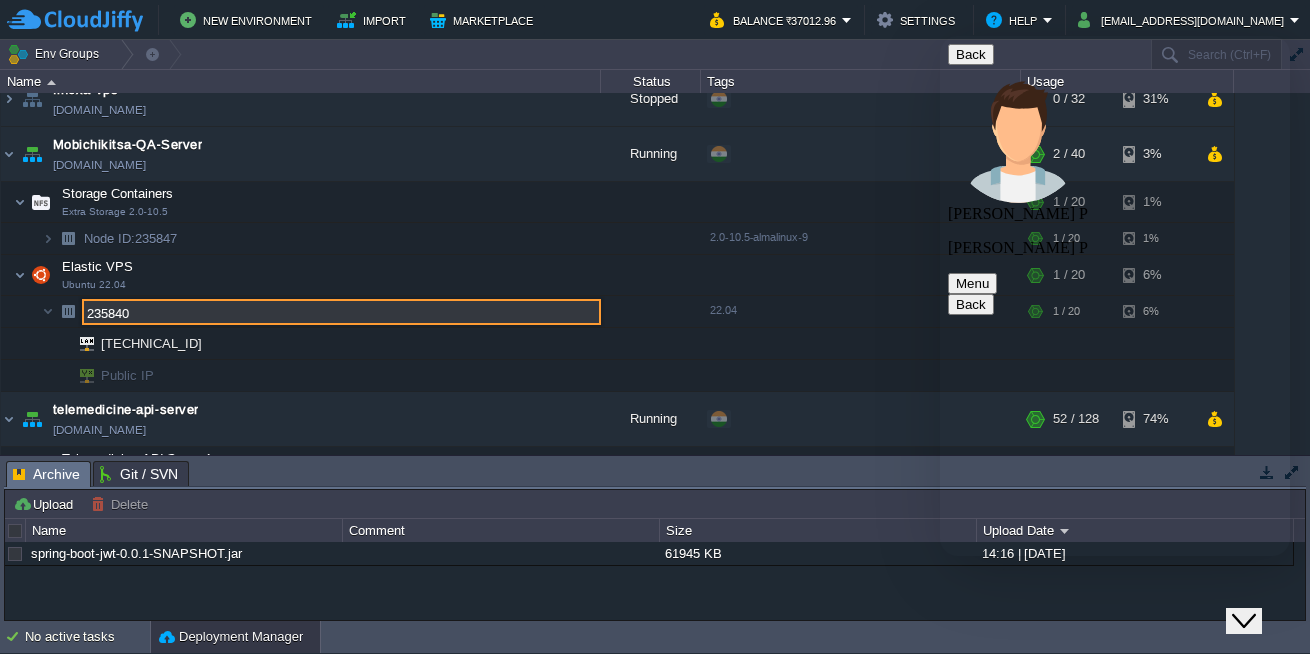 drag, startPoint x: 1284, startPoint y: 385, endPoint x: 1284, endPoint y: 402, distance: 17 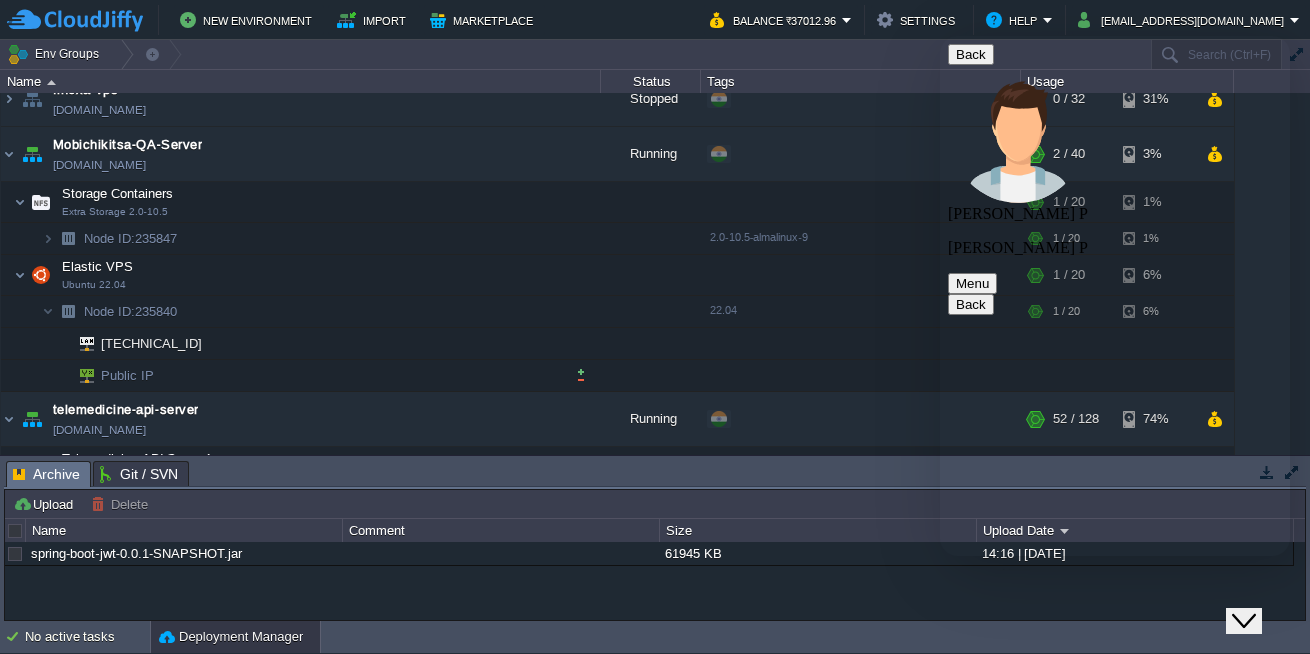 scroll, scrollTop: 438, scrollLeft: 0, axis: vertical 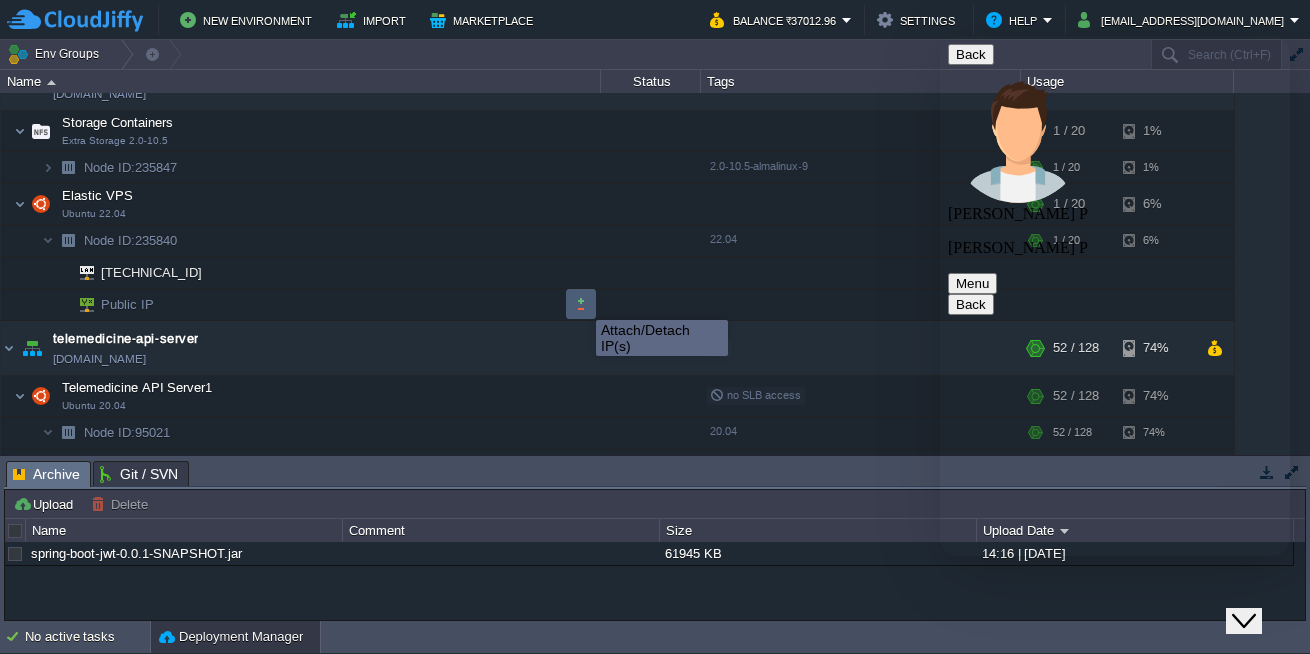 click at bounding box center [581, 304] 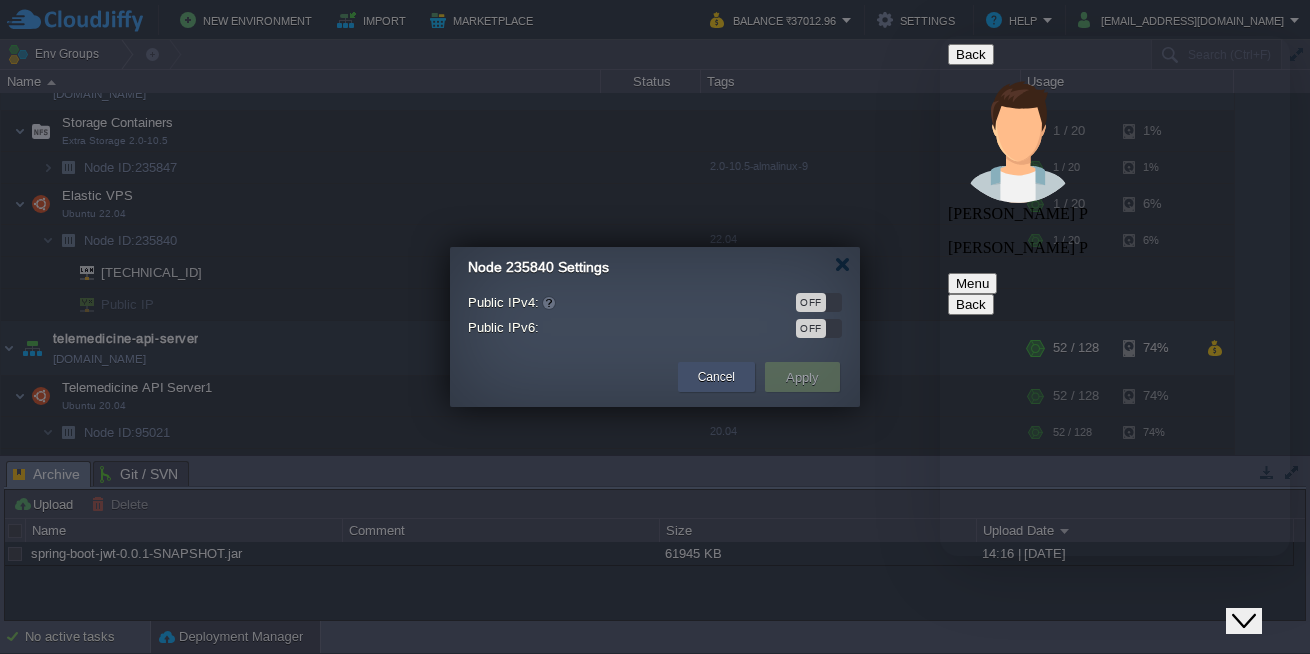 click on "Cancel" at bounding box center [716, 377] 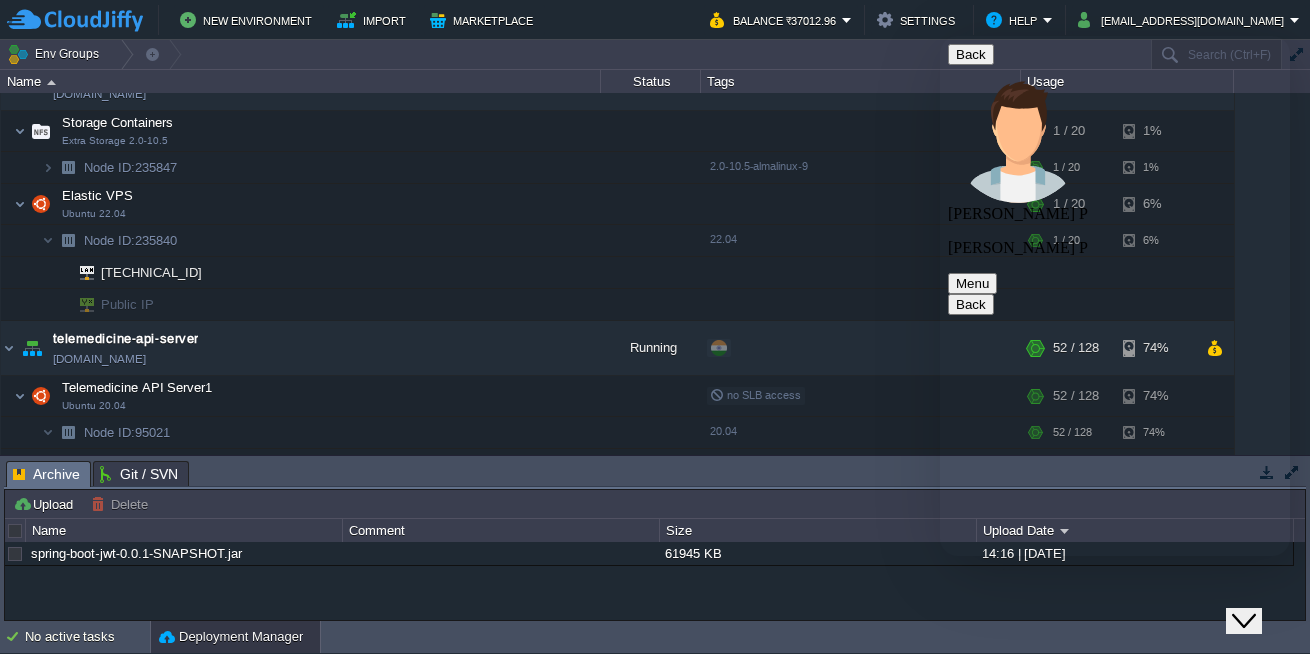 click at bounding box center (940, 36) 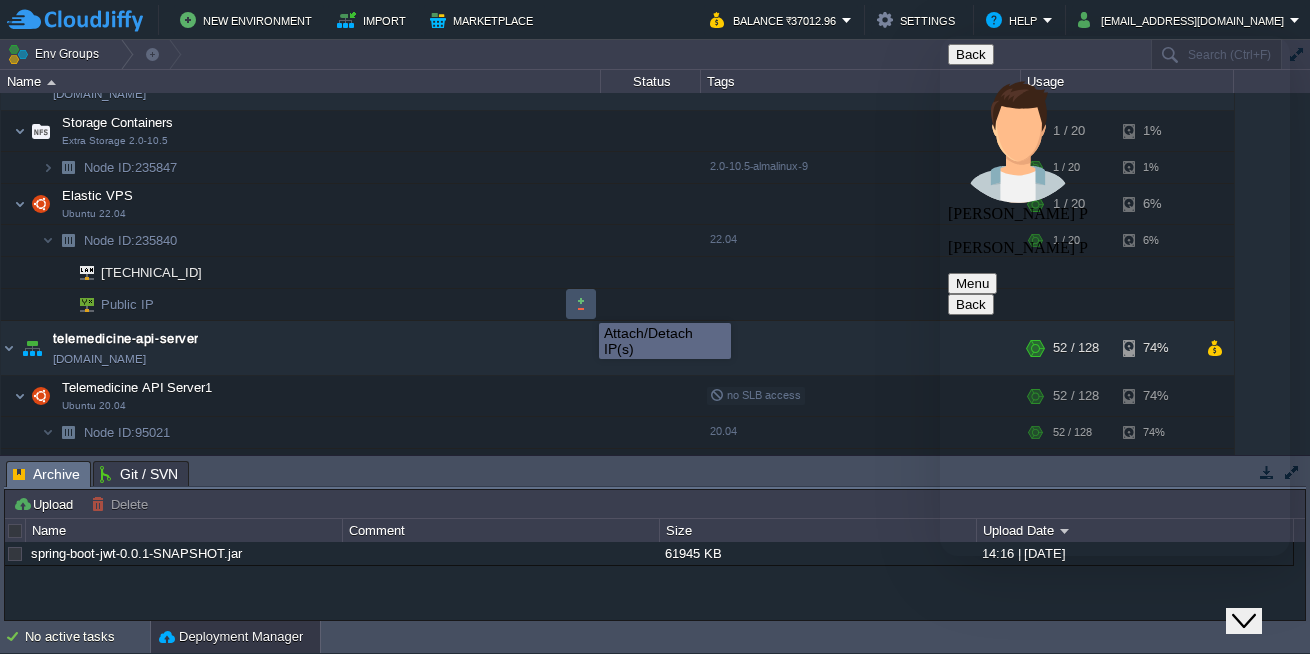 click at bounding box center (581, 304) 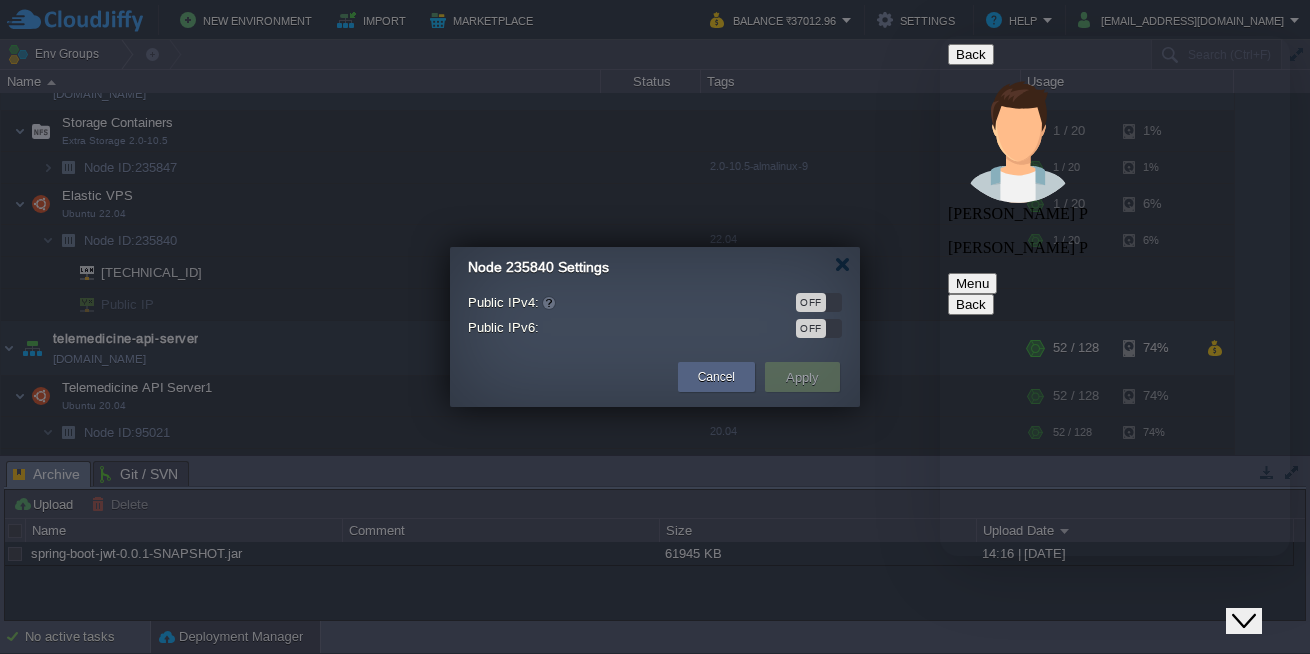 click on "OFF" at bounding box center (811, 302) 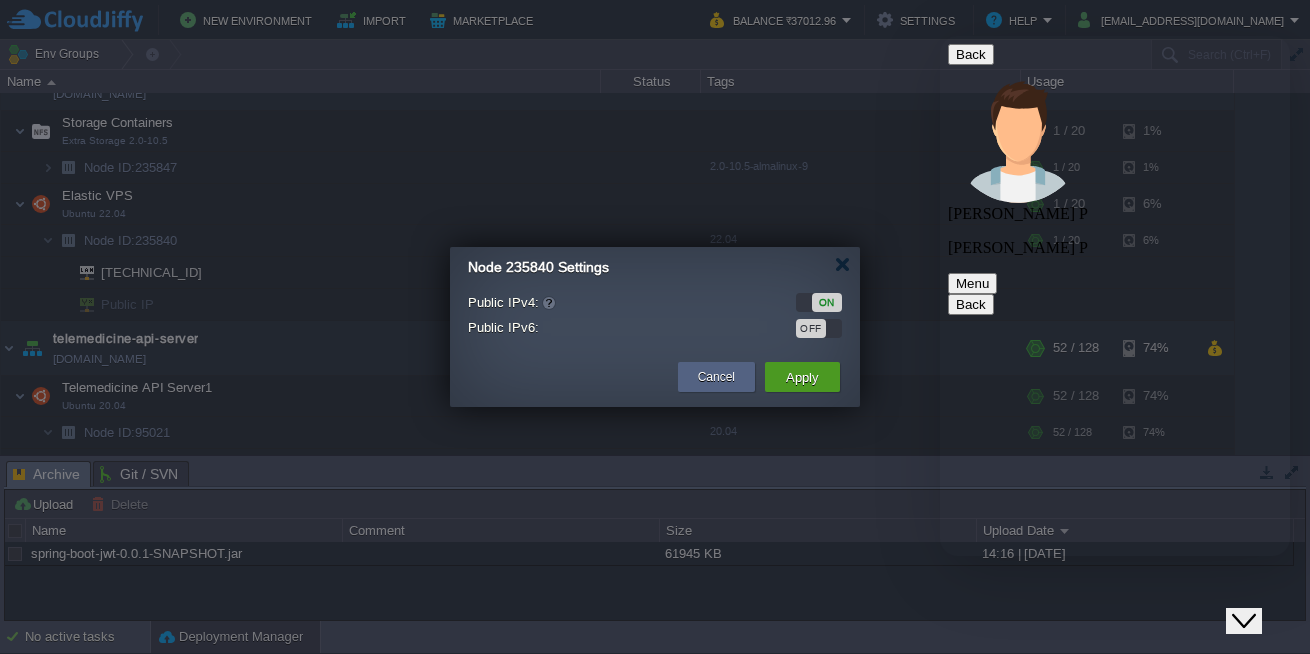 click on "Apply" at bounding box center (802, 377) 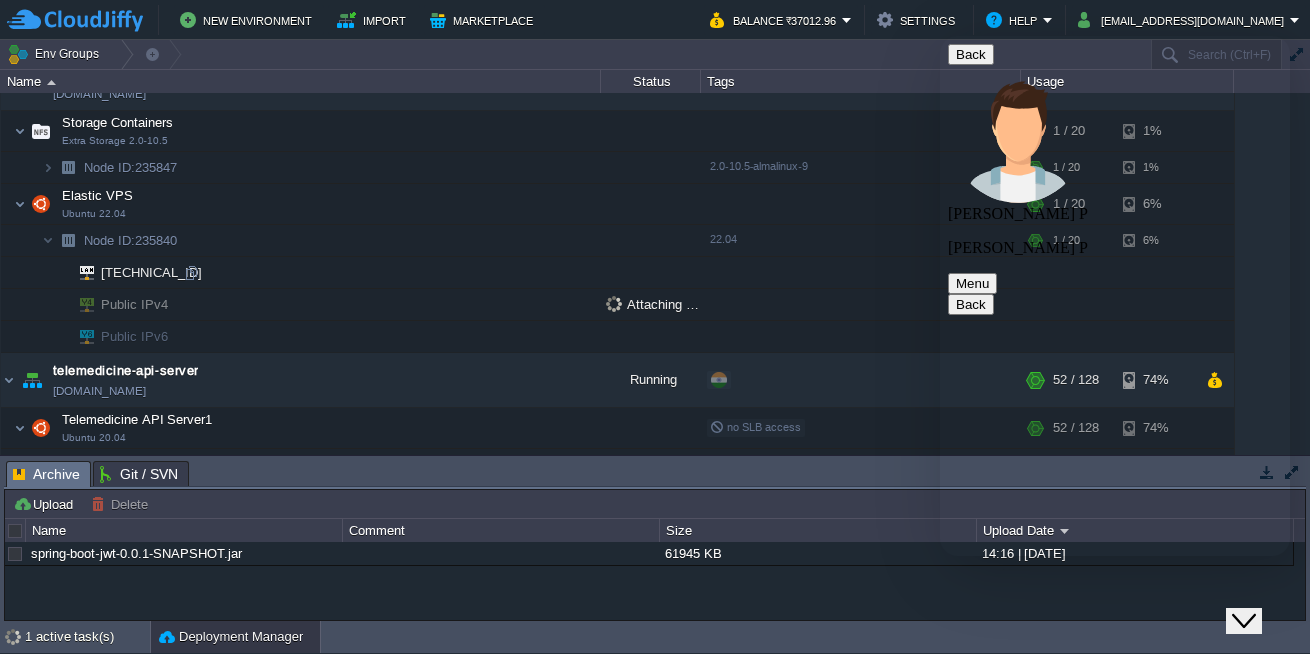 scroll, scrollTop: 1202, scrollLeft: 0, axis: vertical 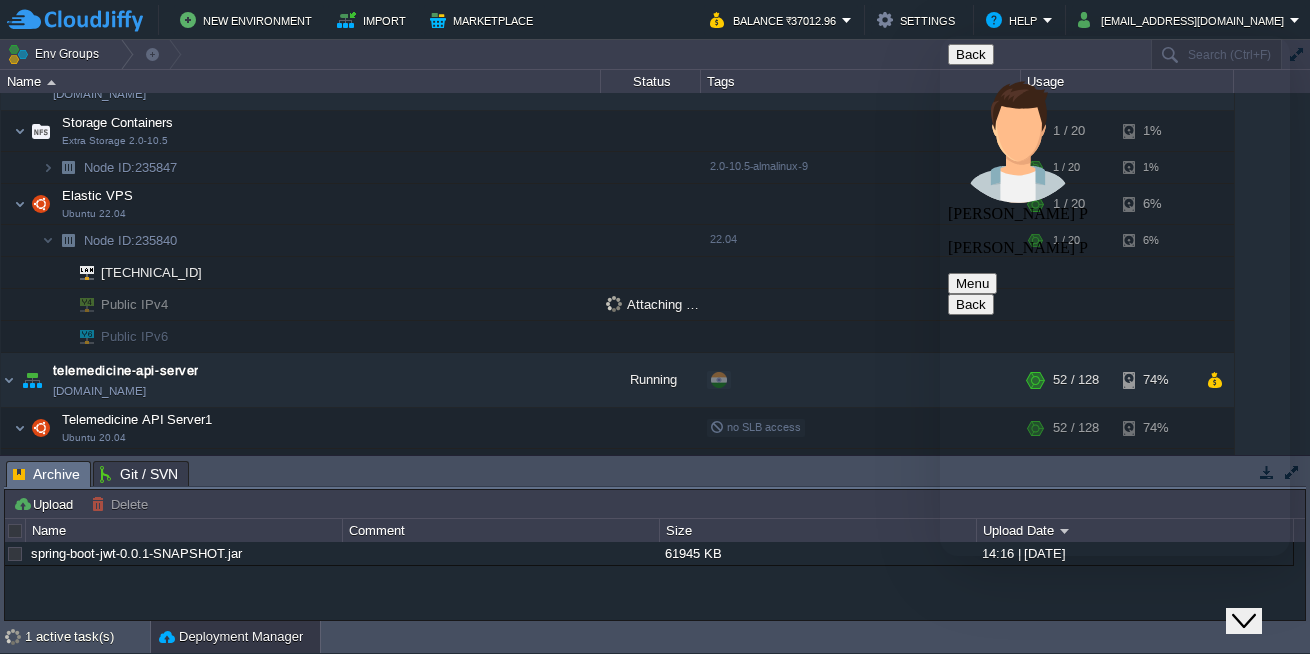 drag, startPoint x: 1284, startPoint y: 387, endPoint x: 1273, endPoint y: 437, distance: 51.1957 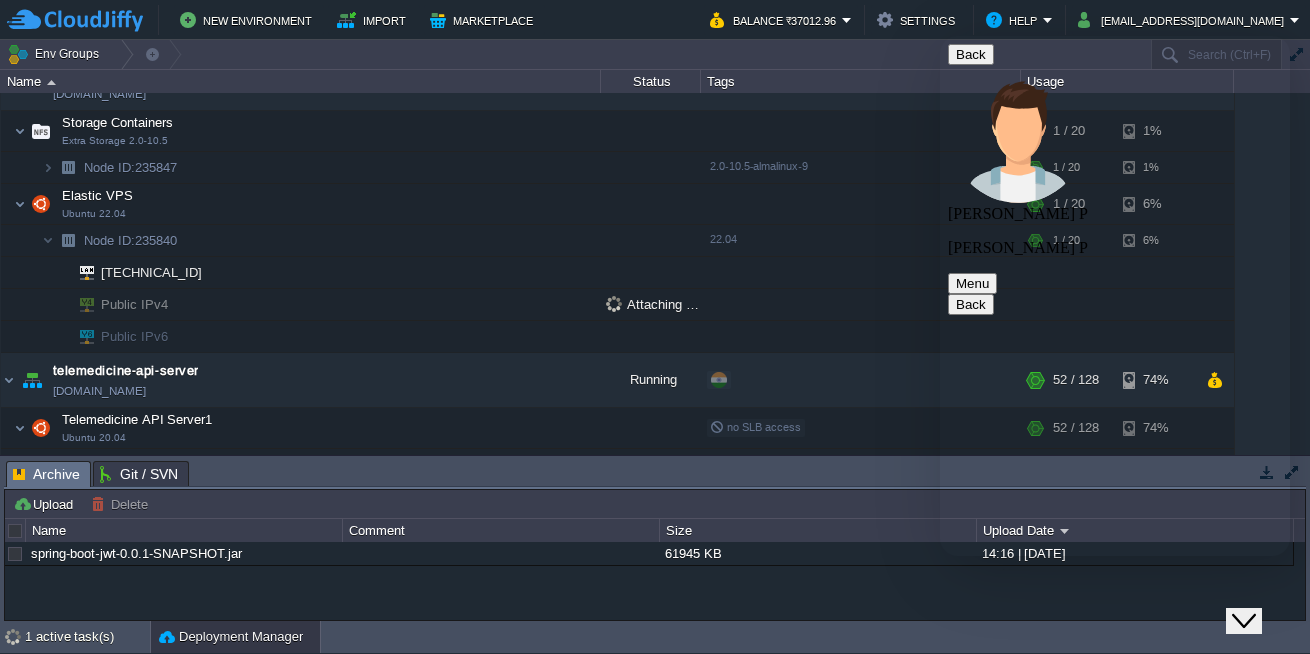 click at bounding box center (1115, 4545) 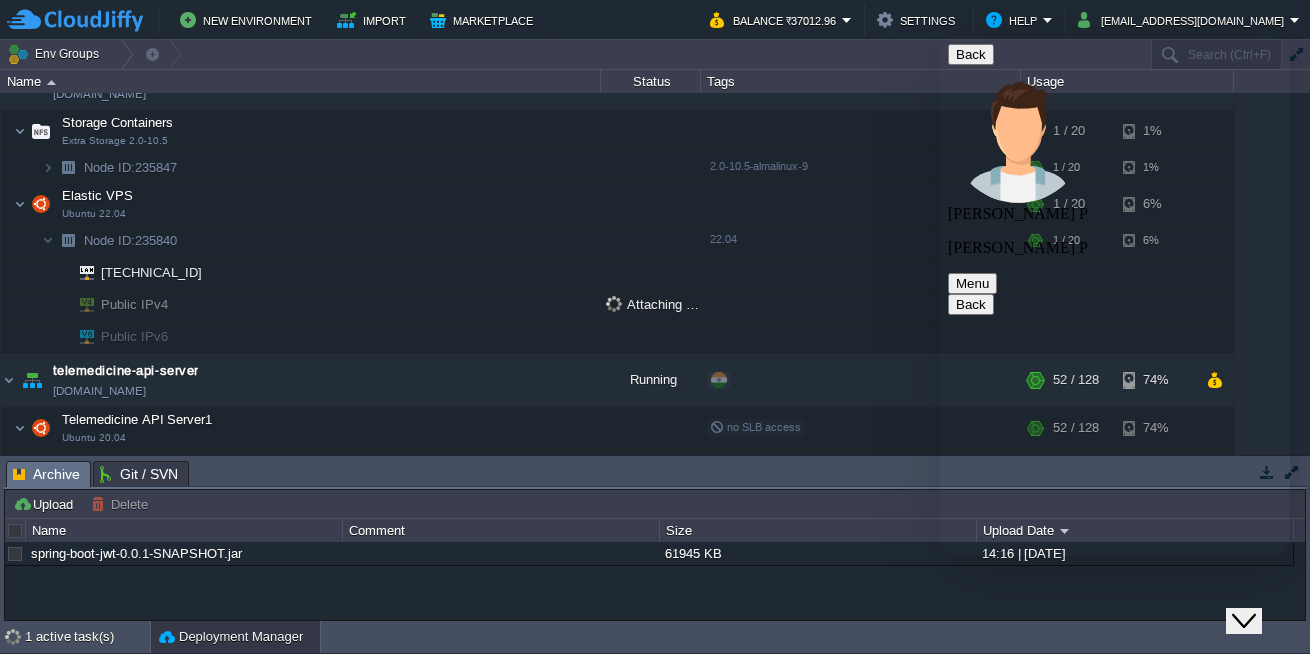 click at bounding box center (940, 36) 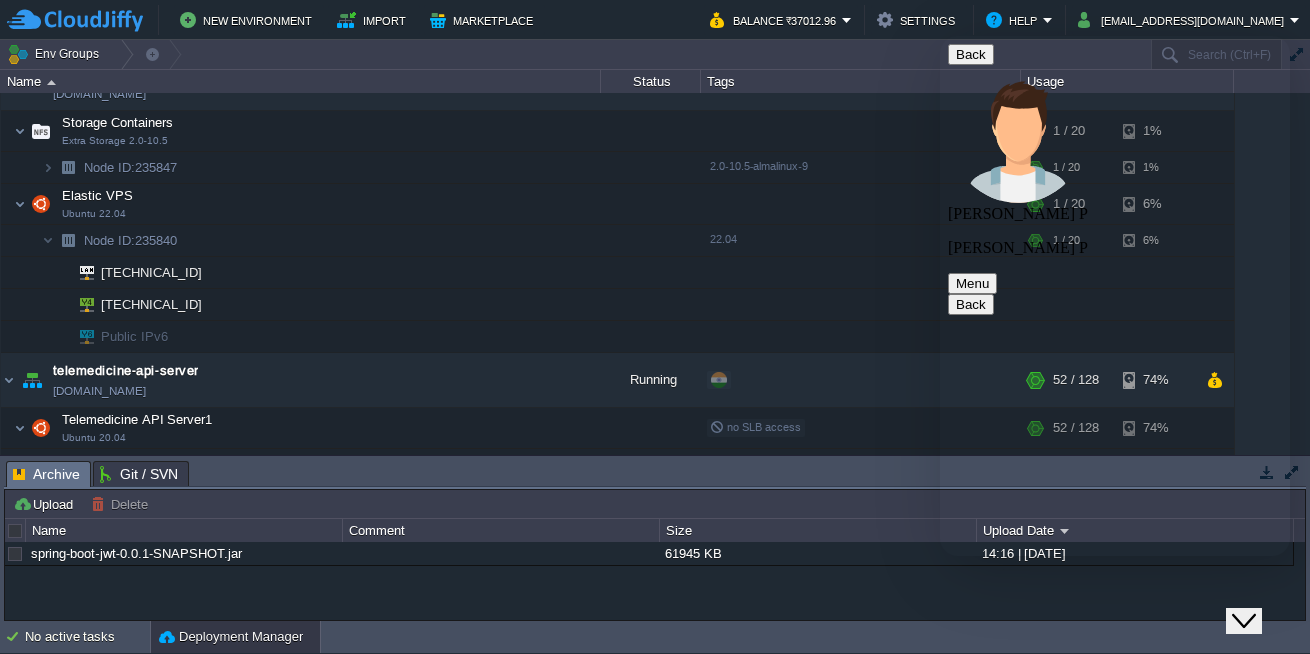 scroll, scrollTop: 0, scrollLeft: 0, axis: both 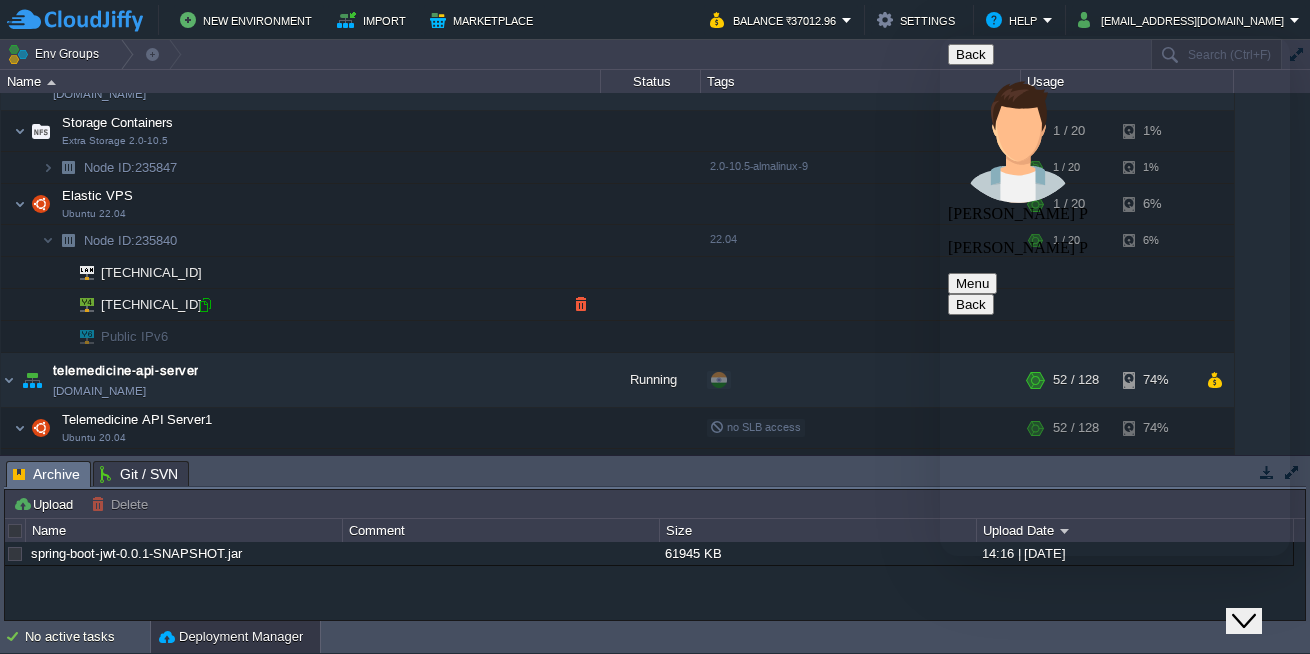 click at bounding box center (205, 305) 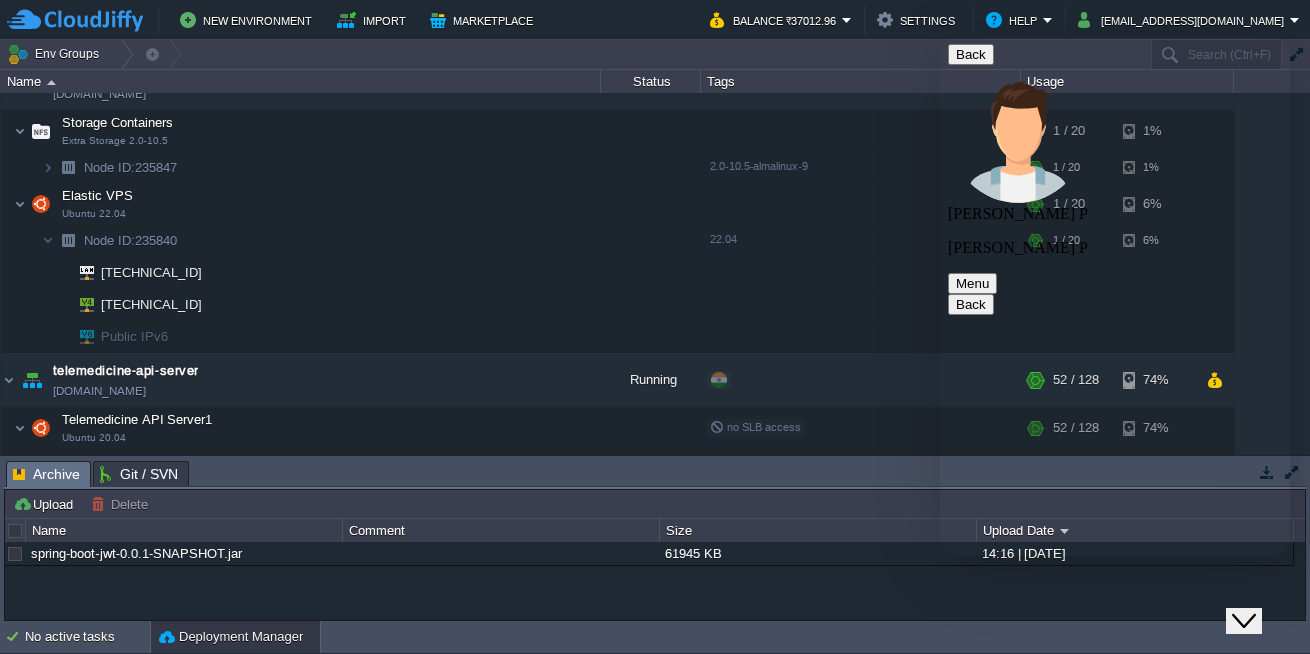 scroll, scrollTop: 1707, scrollLeft: 0, axis: vertical 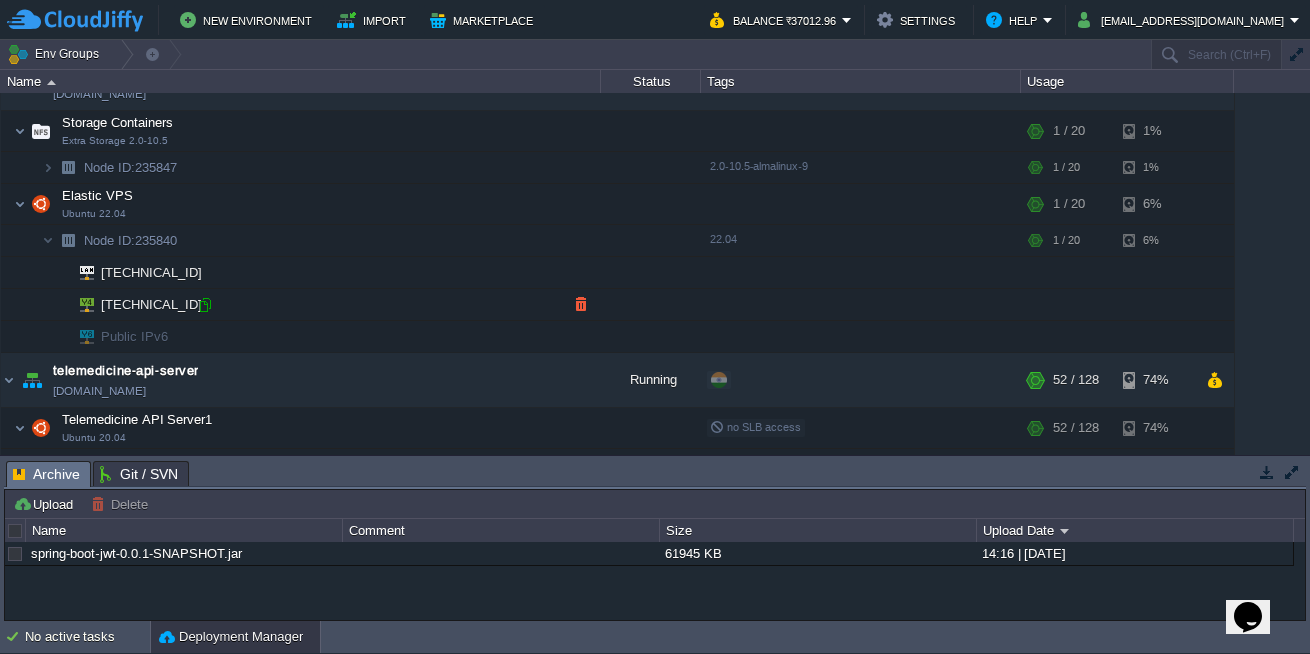 click at bounding box center (205, 305) 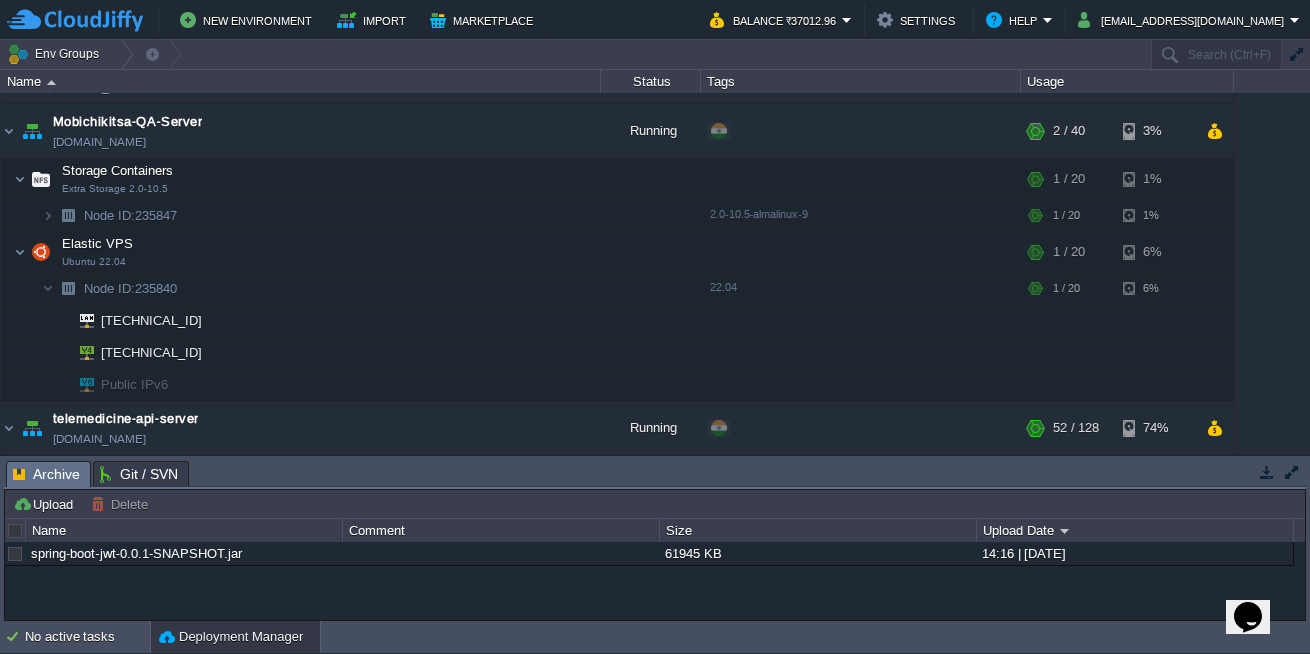 scroll, scrollTop: 158, scrollLeft: 0, axis: vertical 